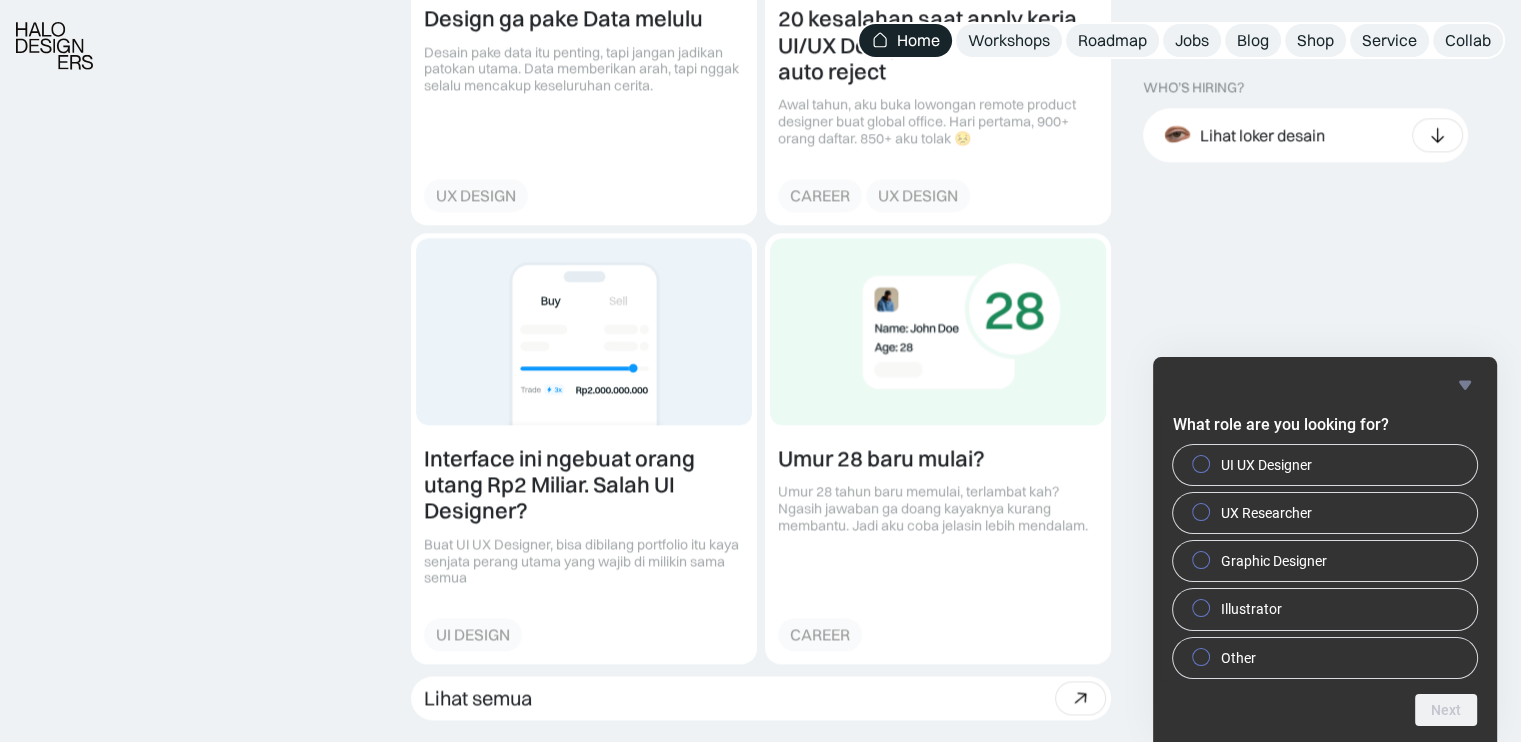 scroll, scrollTop: 2800, scrollLeft: 0, axis: vertical 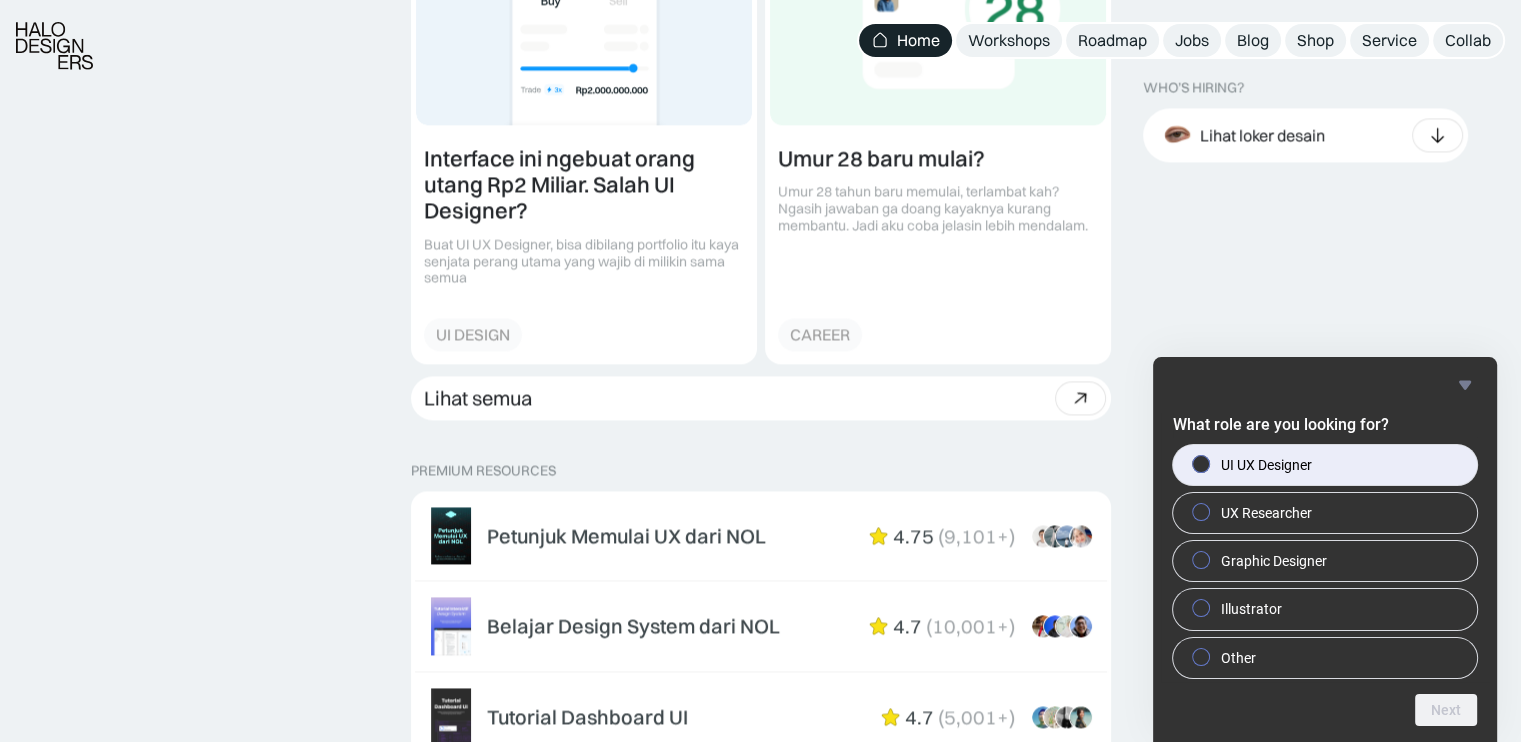 click on "UI UX Designer" at bounding box center [1325, 465] 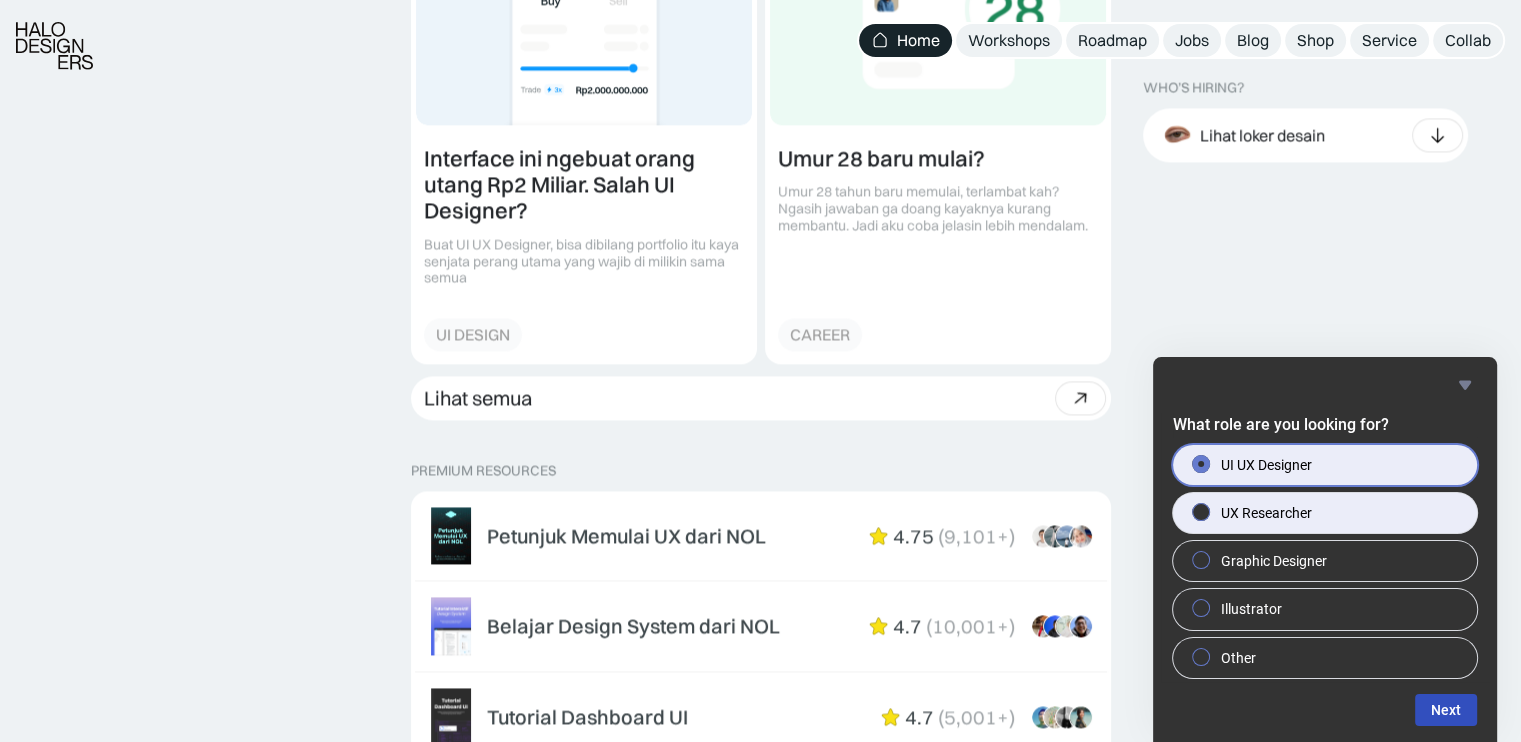 click on "UX Researcher" at bounding box center [1266, 513] 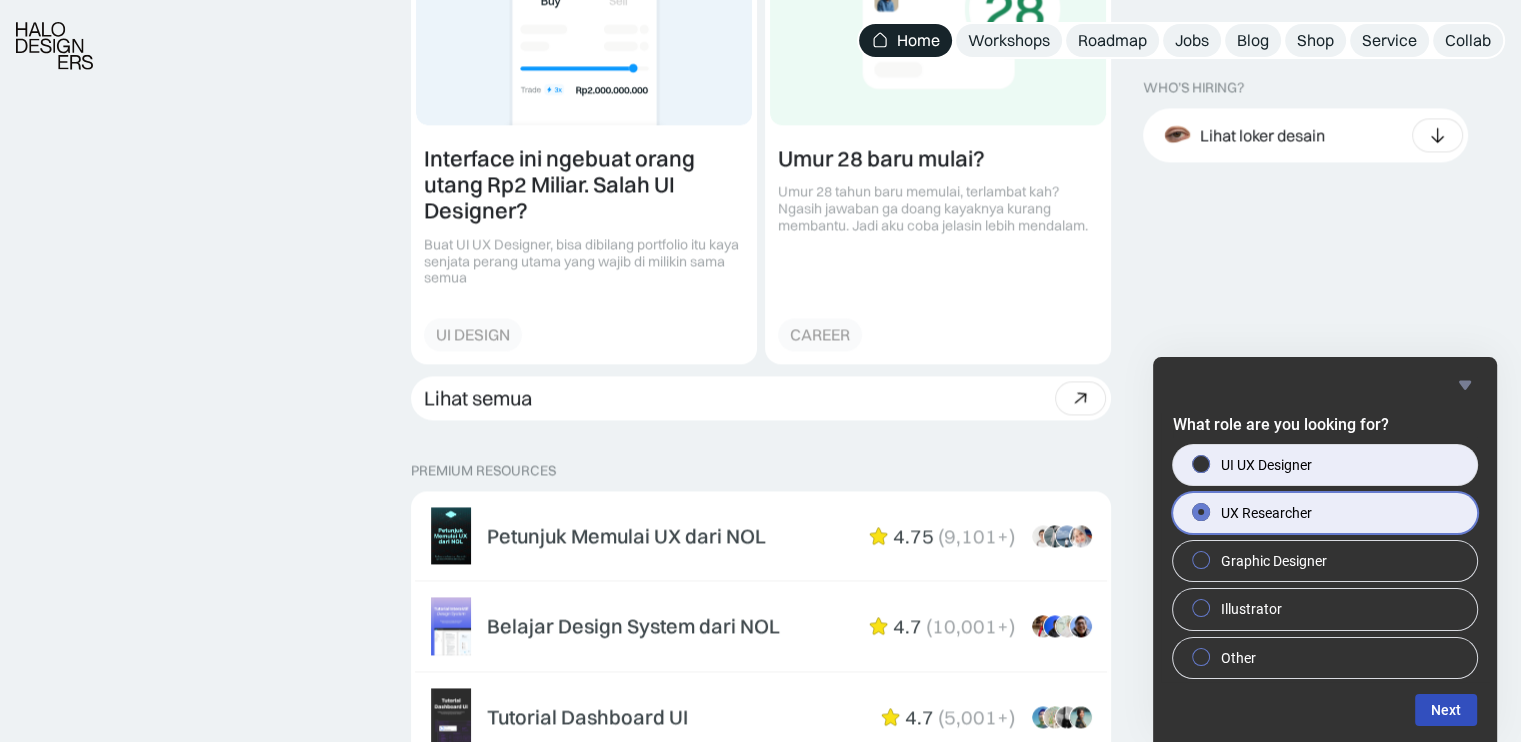 click on "UI UX Designer" at bounding box center (1325, 465) 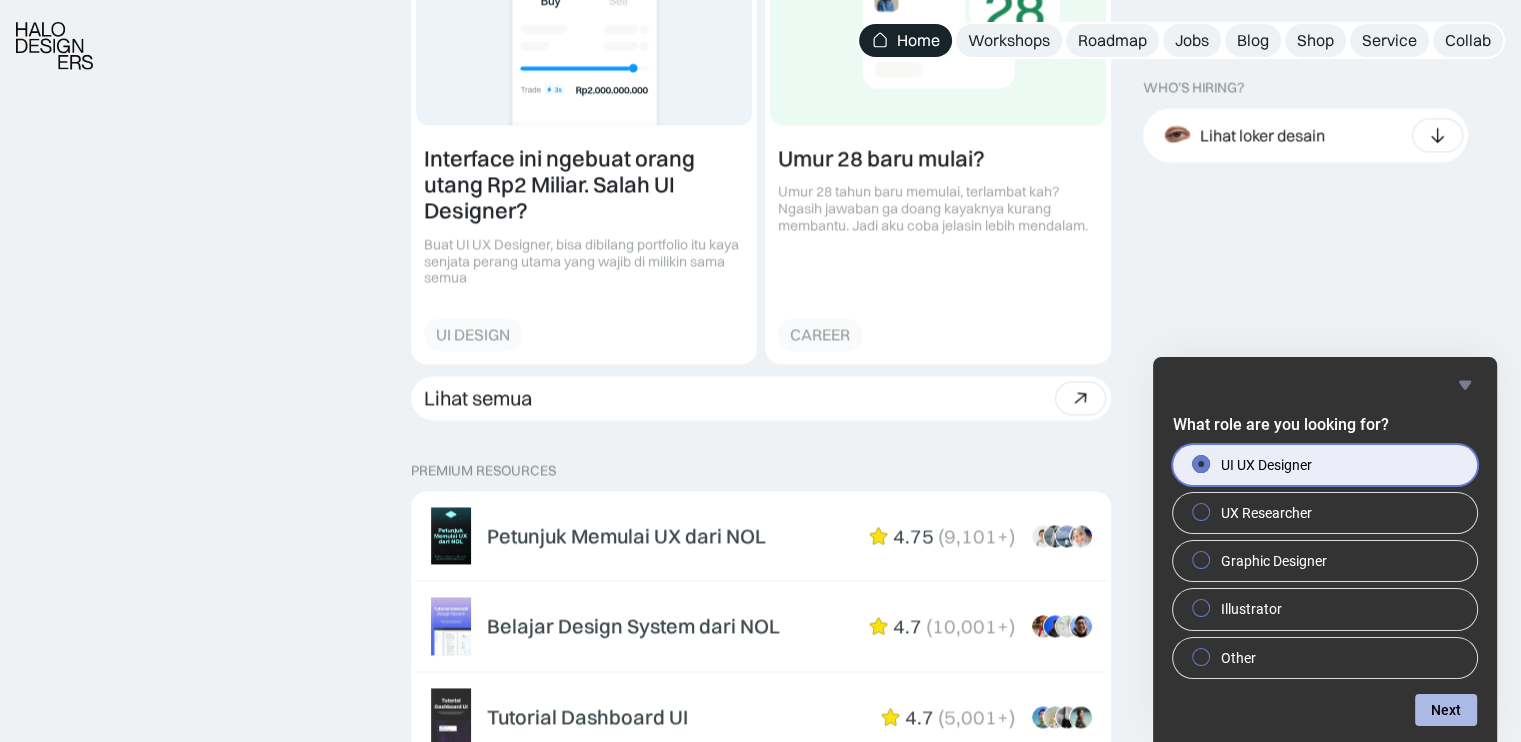 click on "Next" at bounding box center [1446, 710] 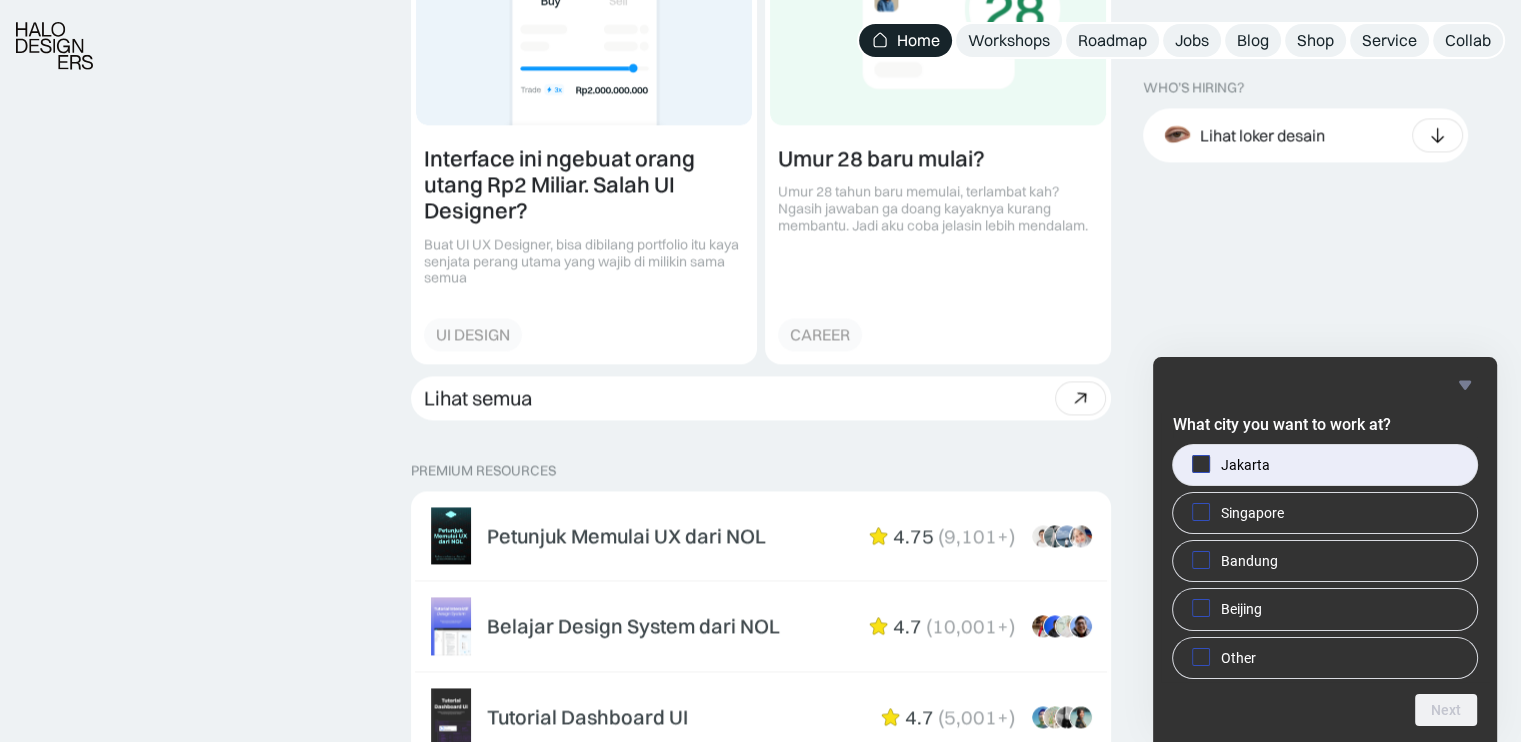 click on "Jakarta" at bounding box center [1325, 465] 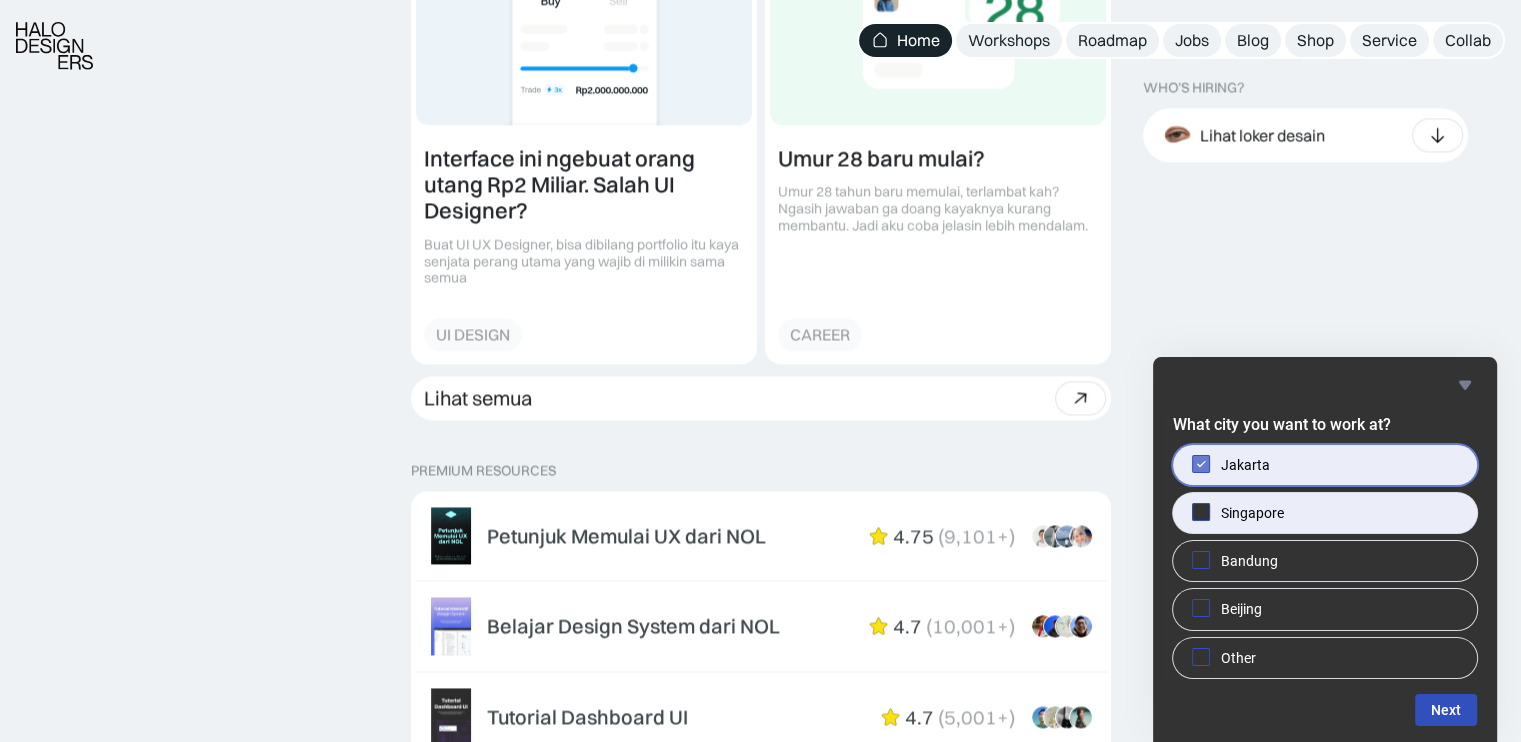 click on "Singapore" at bounding box center (1325, 513) 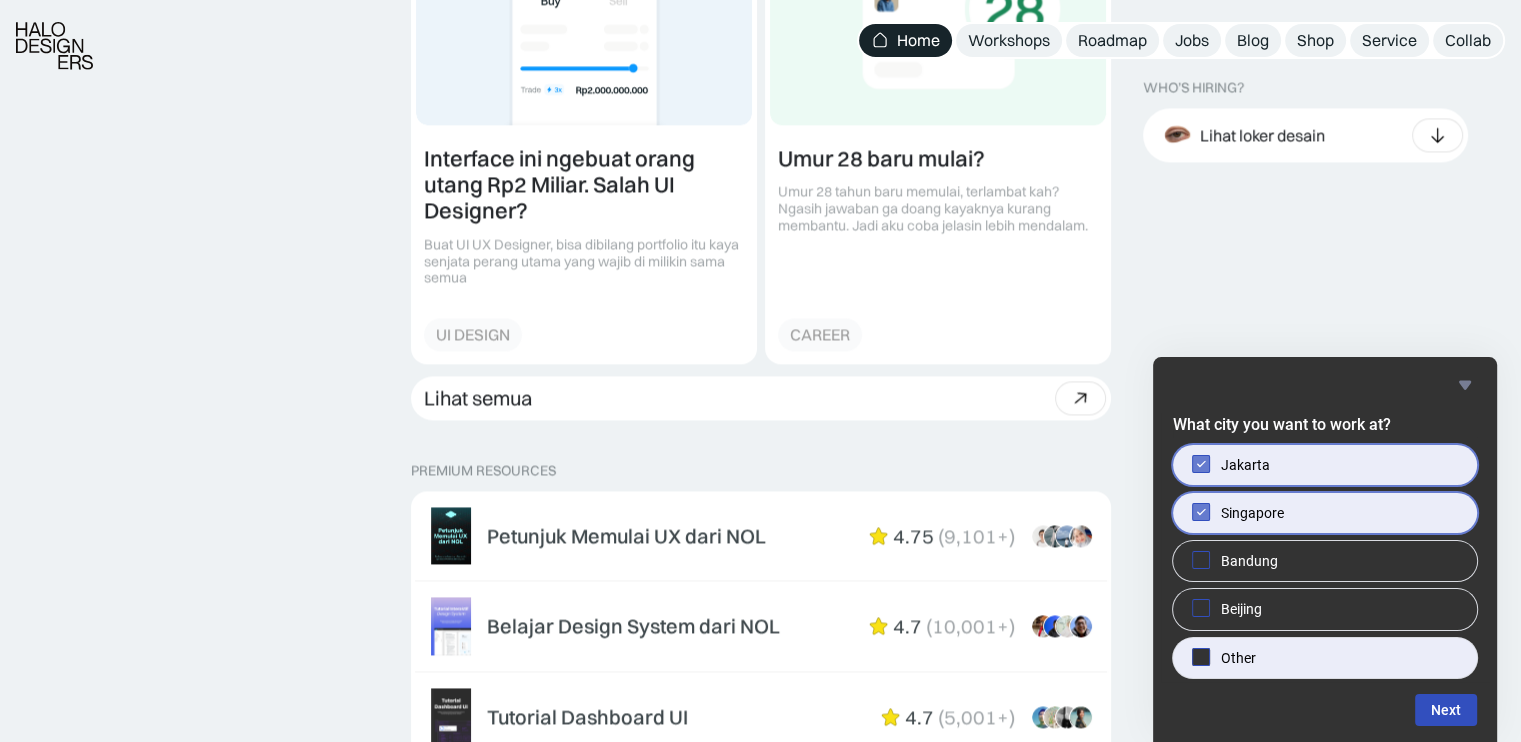click on "Other" at bounding box center [1325, 658] 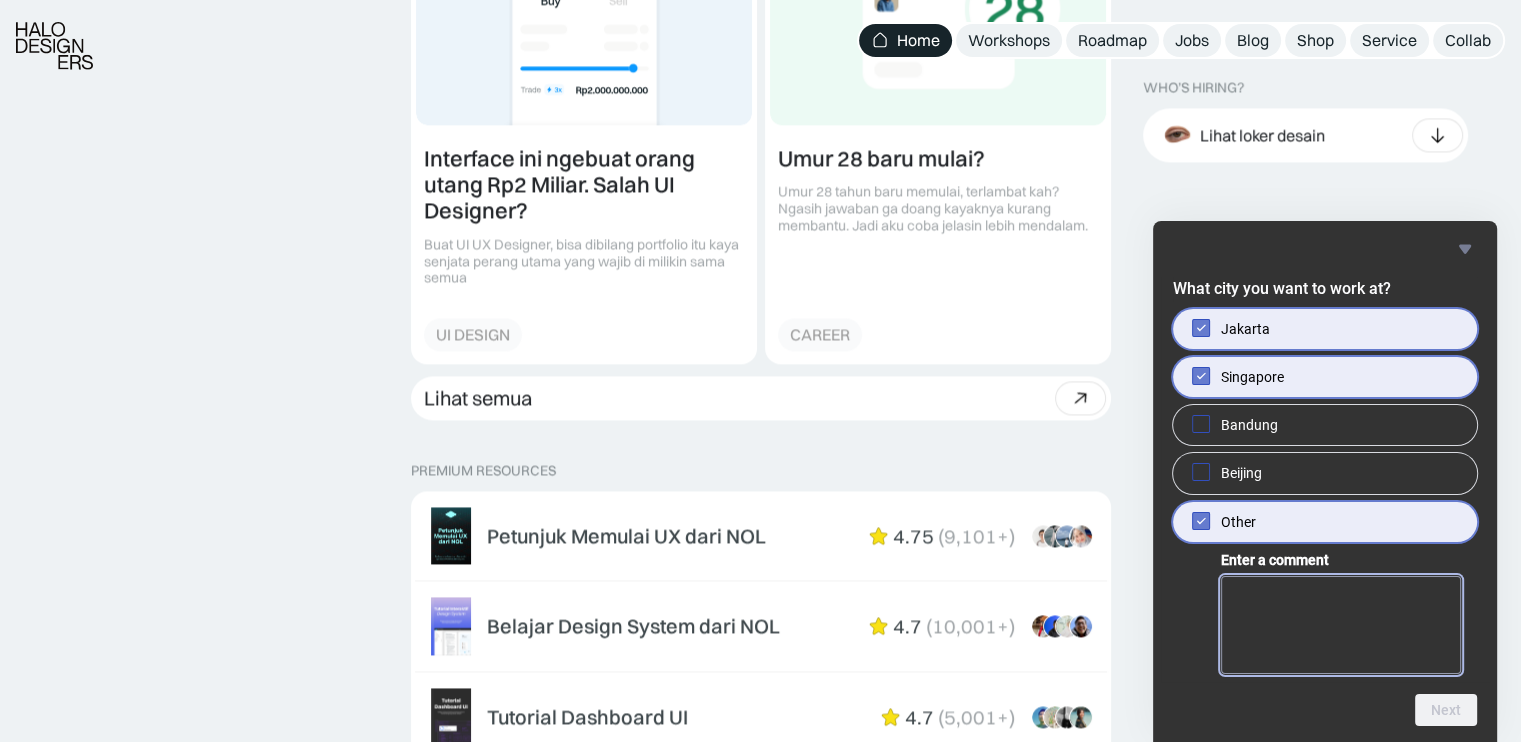 click on "Enter a comment" at bounding box center [1341, 625] 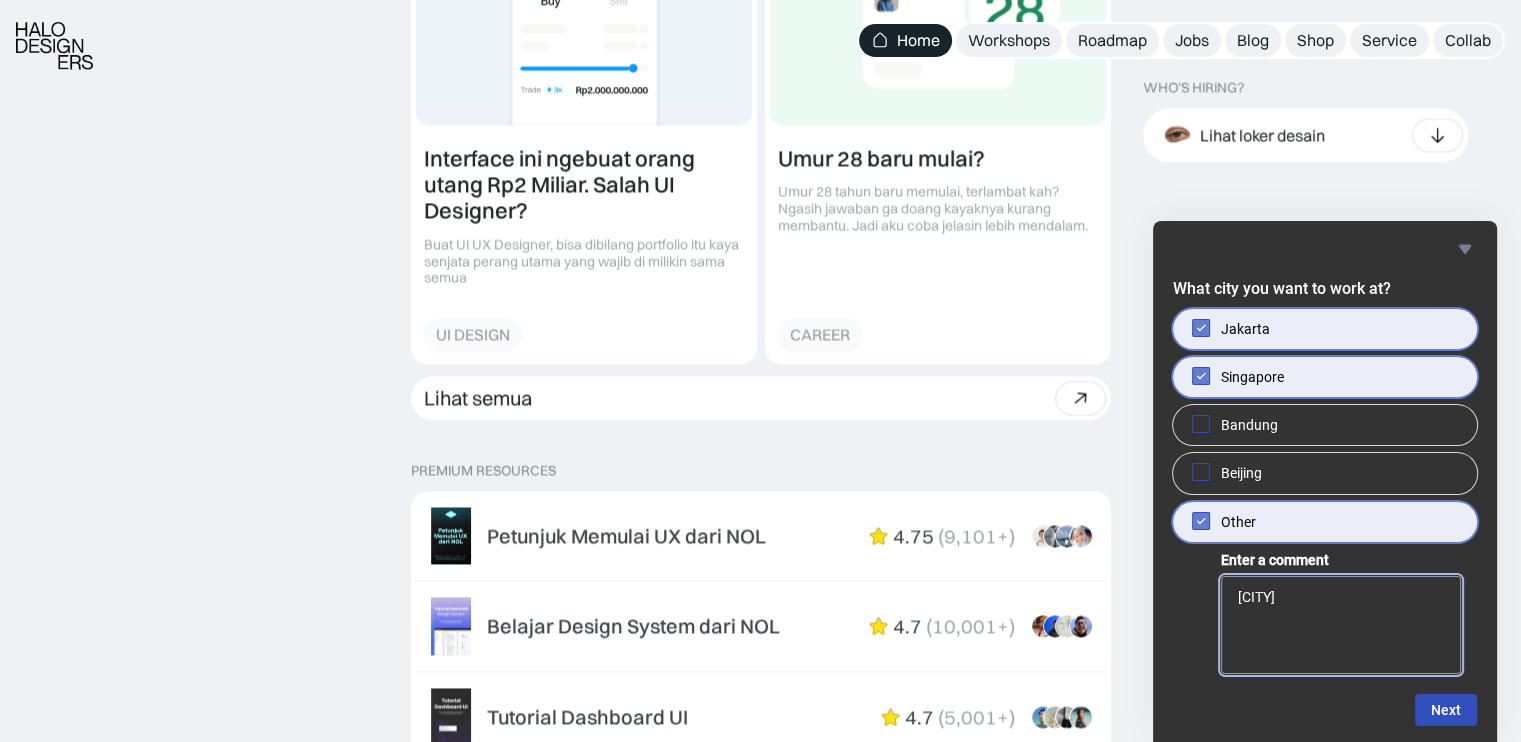type on "Hong Kong" 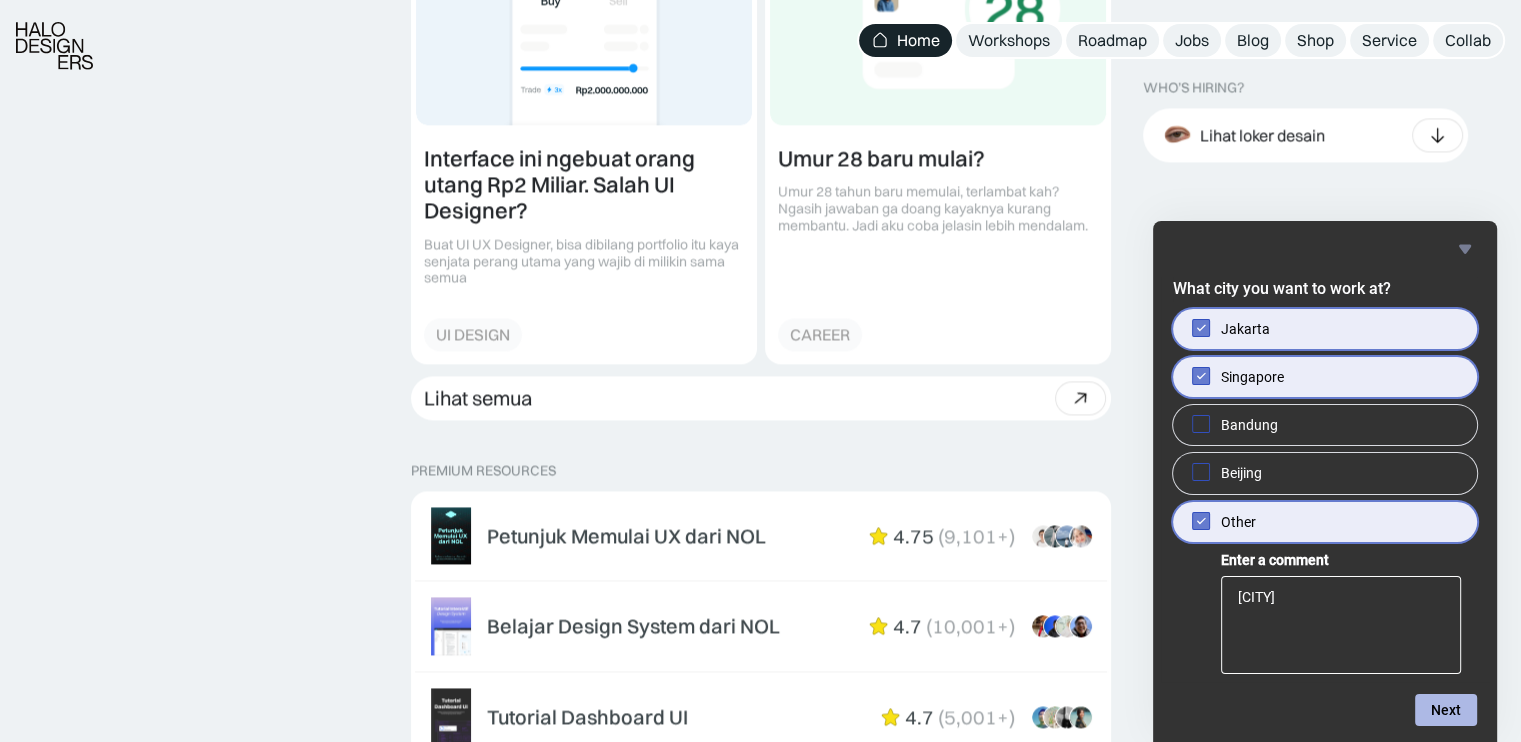 click on "Next" at bounding box center [1446, 710] 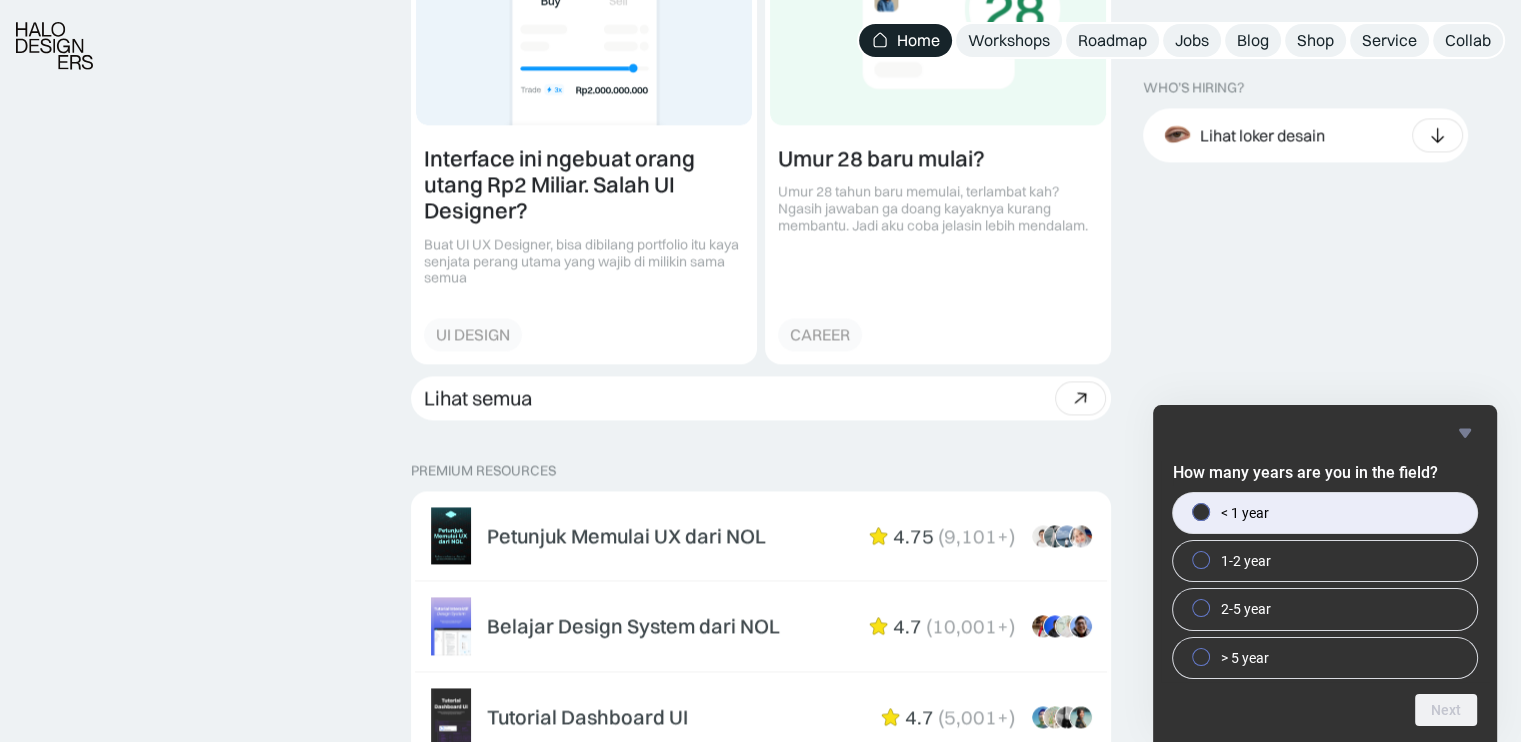 click on "< 1 year" at bounding box center (1325, 513) 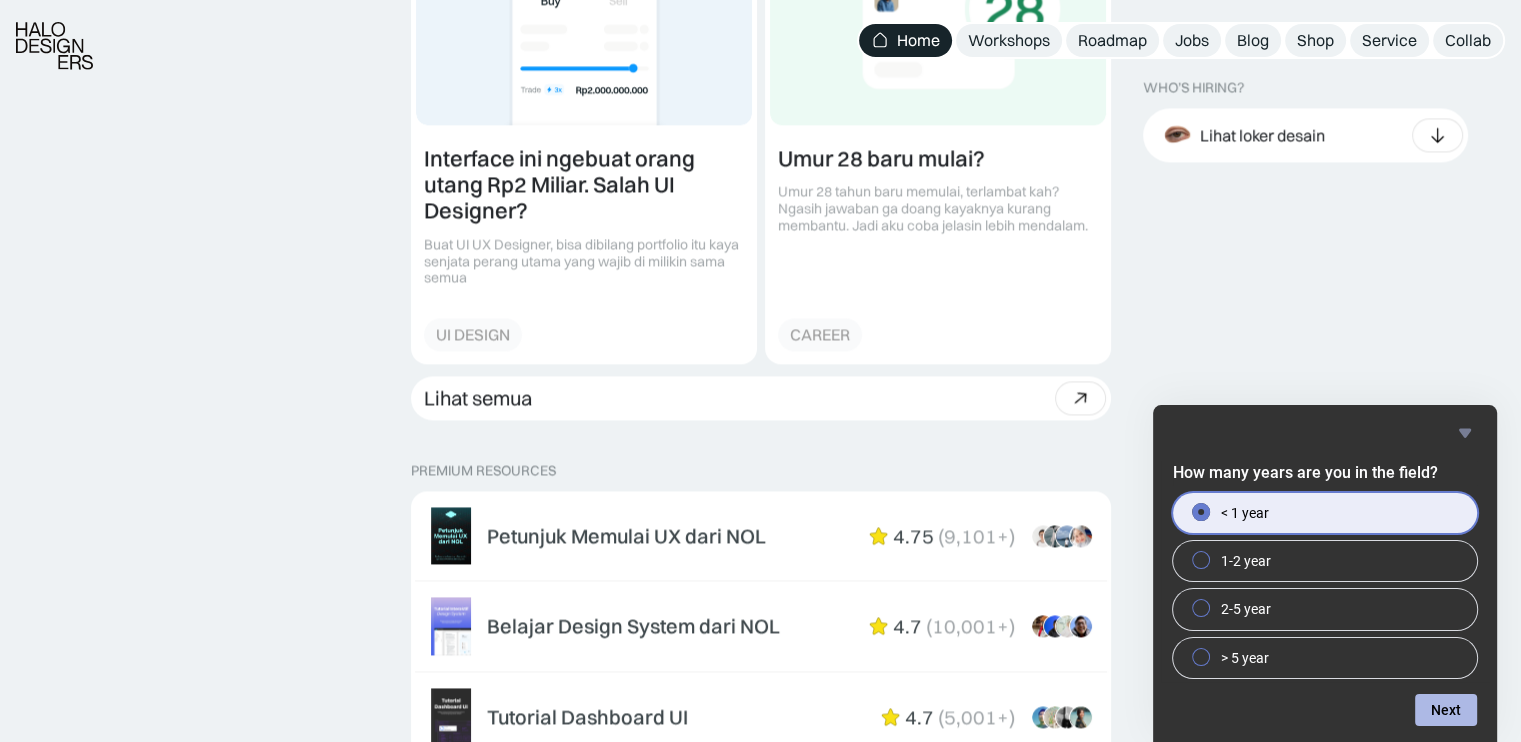 click on "Next" at bounding box center (1446, 710) 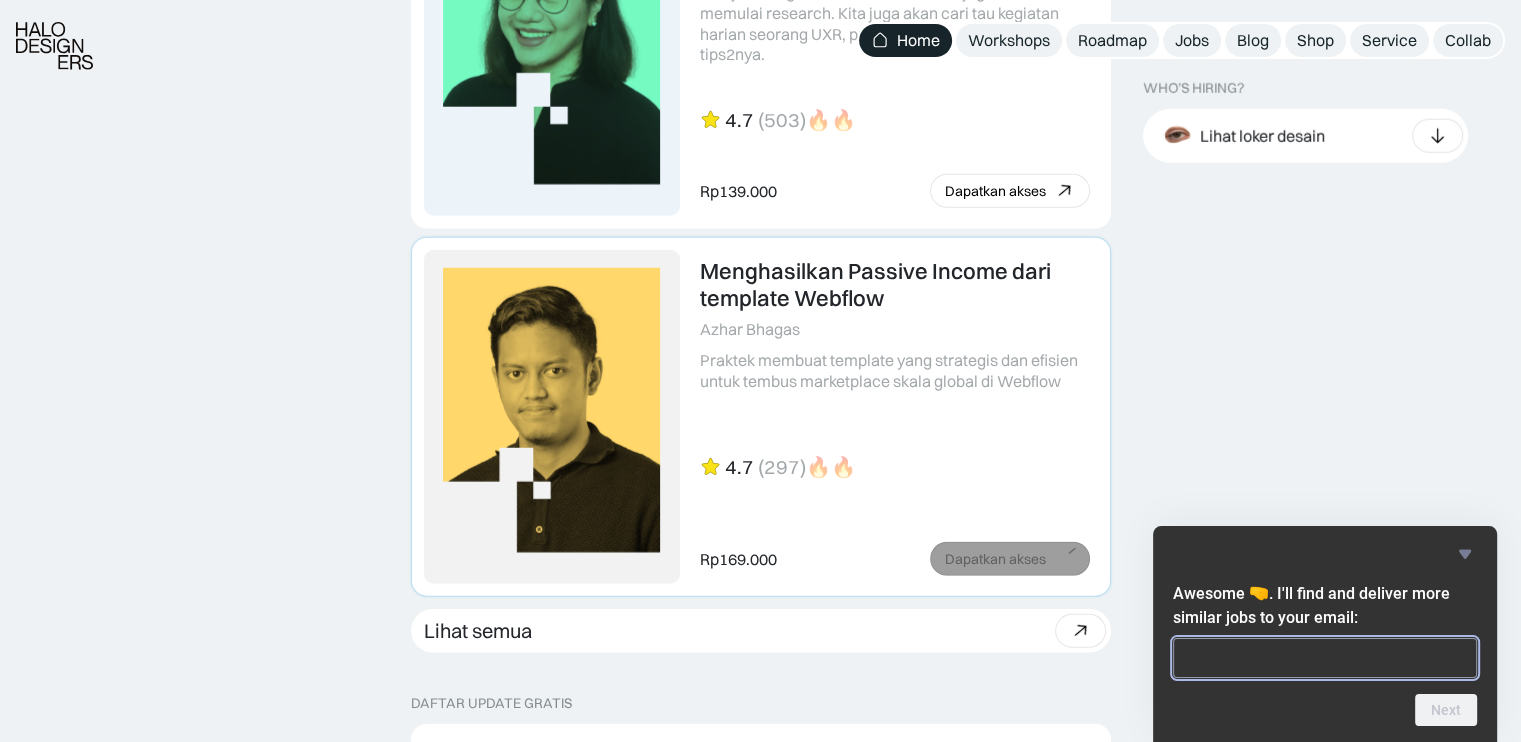 scroll, scrollTop: 5200, scrollLeft: 0, axis: vertical 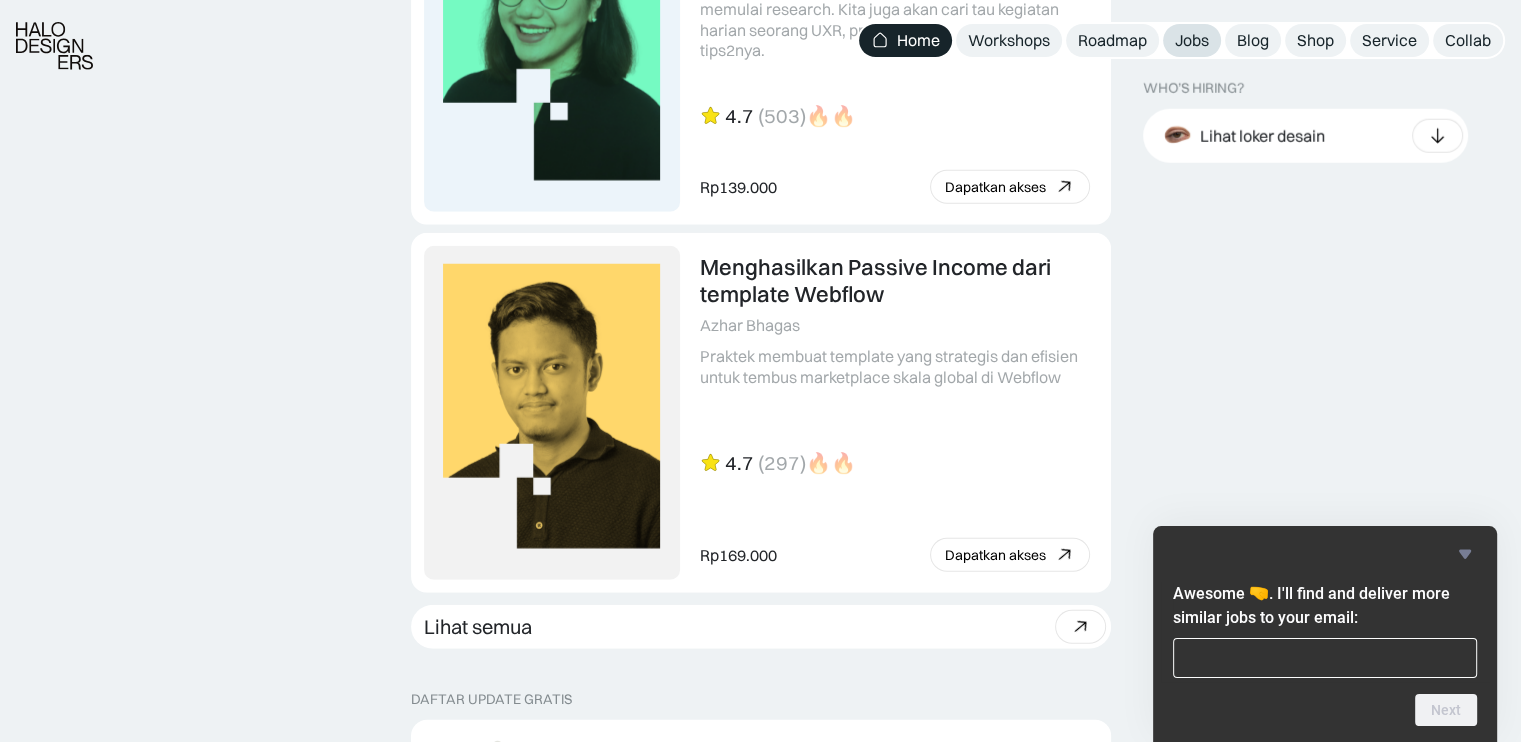 click on "Jobs" at bounding box center [1192, 40] 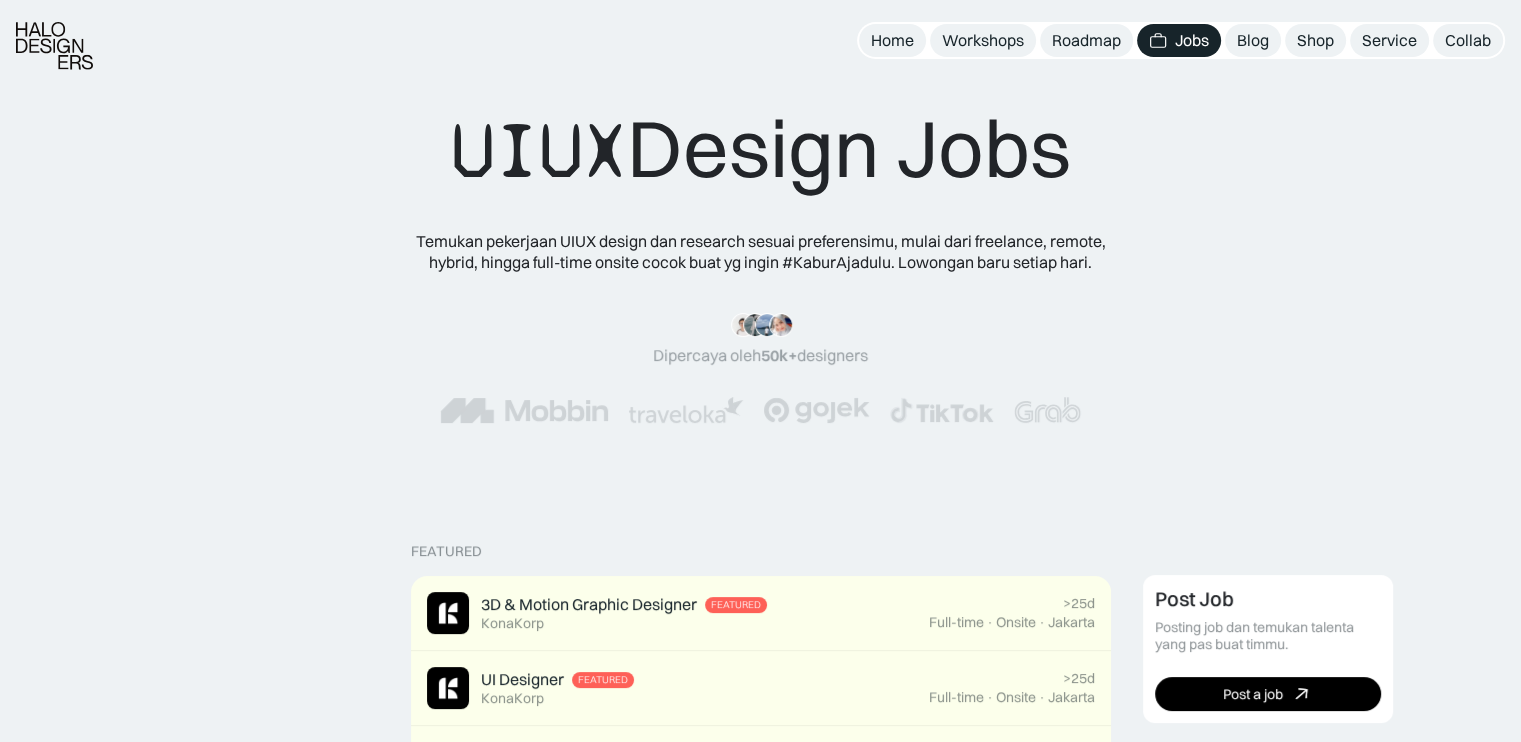 scroll, scrollTop: 500, scrollLeft: 0, axis: vertical 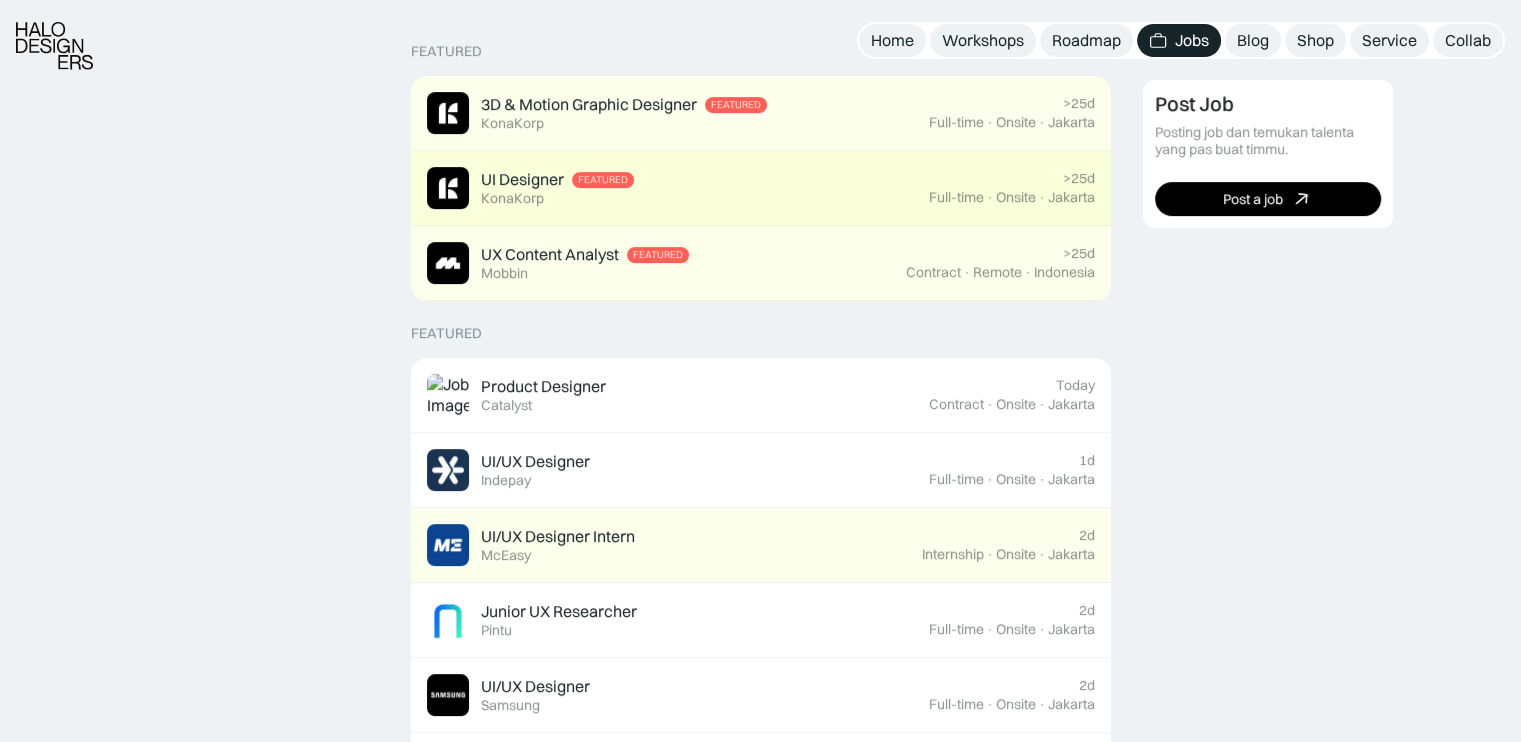 click on "UI Designer Featured KonaKorp" at bounding box center [678, 188] 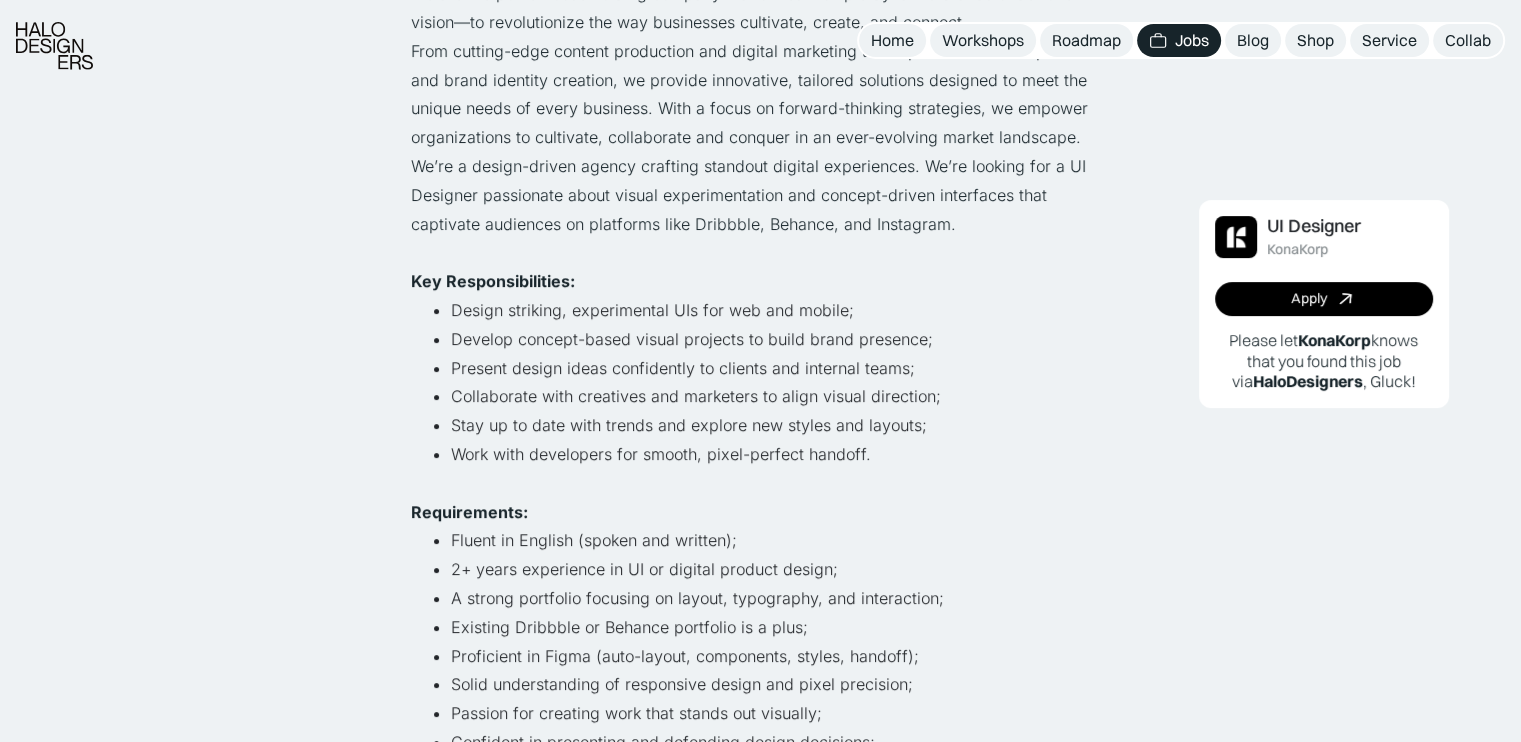 scroll, scrollTop: 500, scrollLeft: 0, axis: vertical 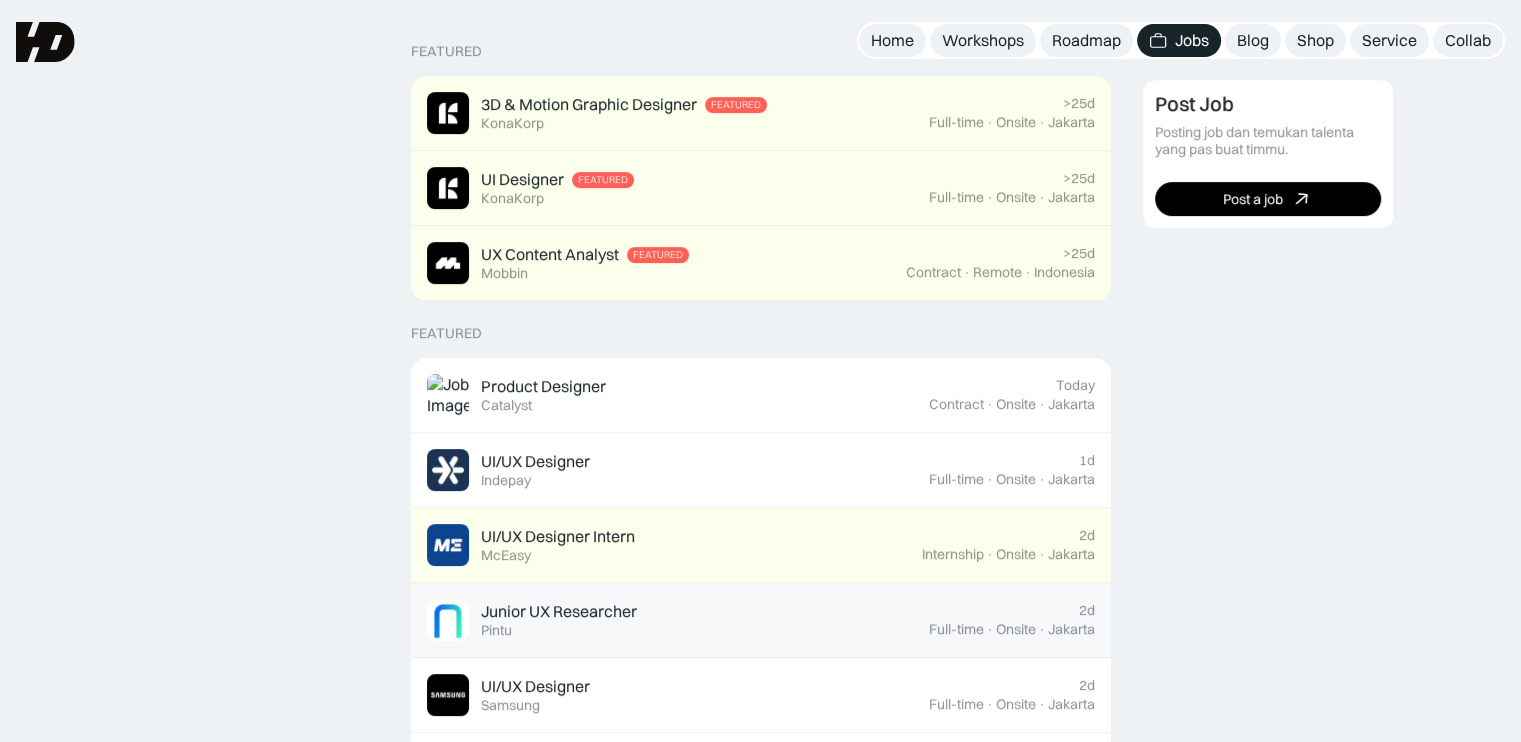 click on "Junior UX Researcher Featured Pintu" at bounding box center [678, 620] 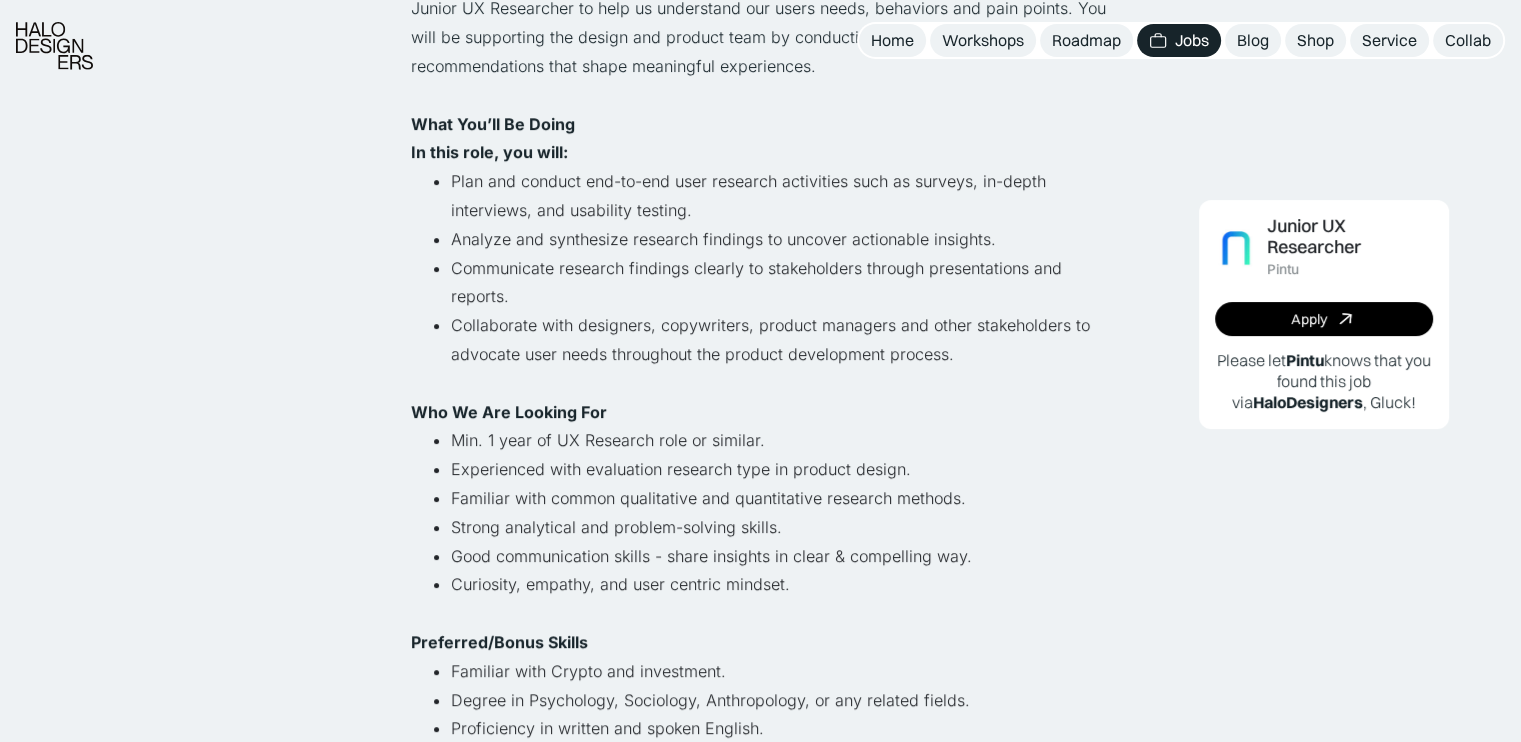 scroll, scrollTop: 700, scrollLeft: 0, axis: vertical 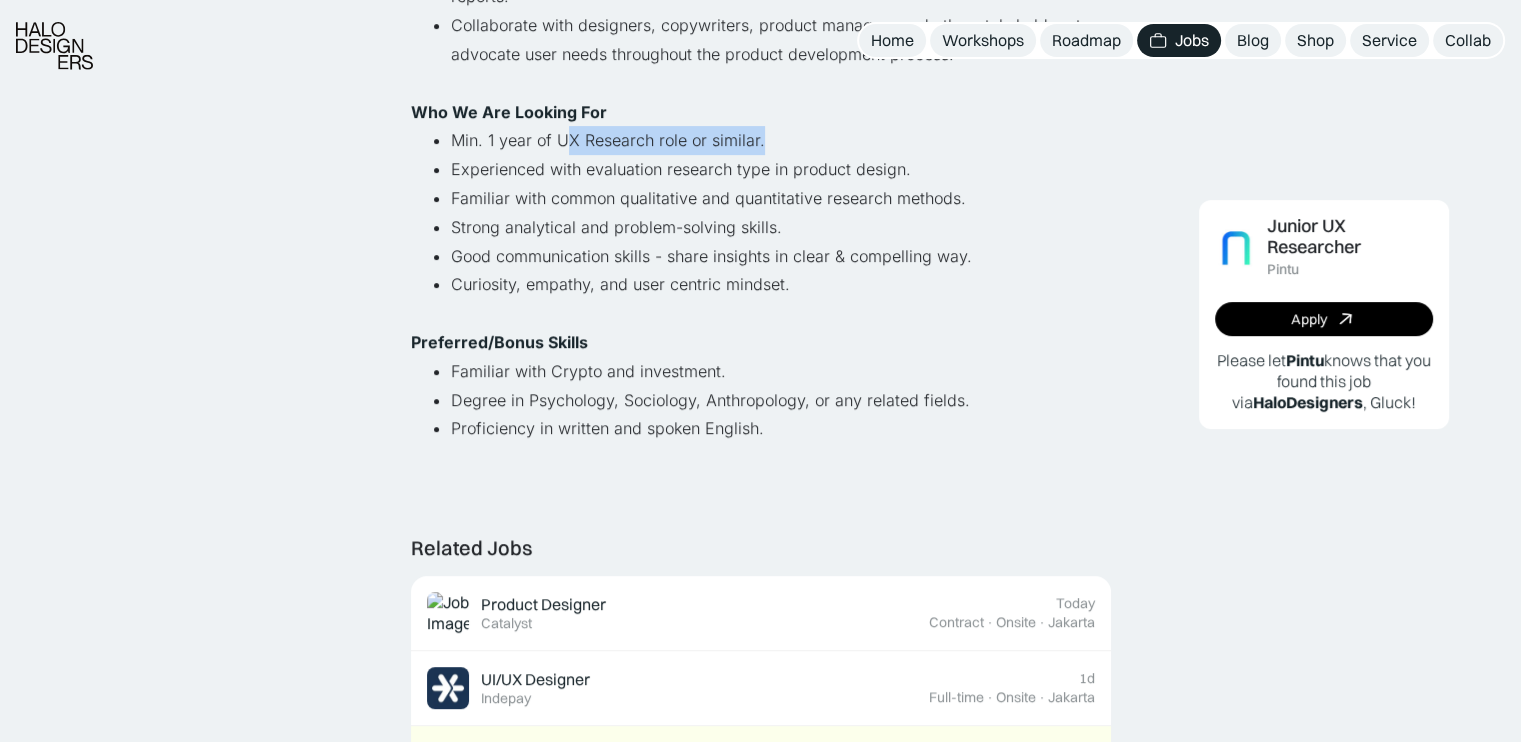 drag, startPoint x: 568, startPoint y: 144, endPoint x: 767, endPoint y: 141, distance: 199.02261 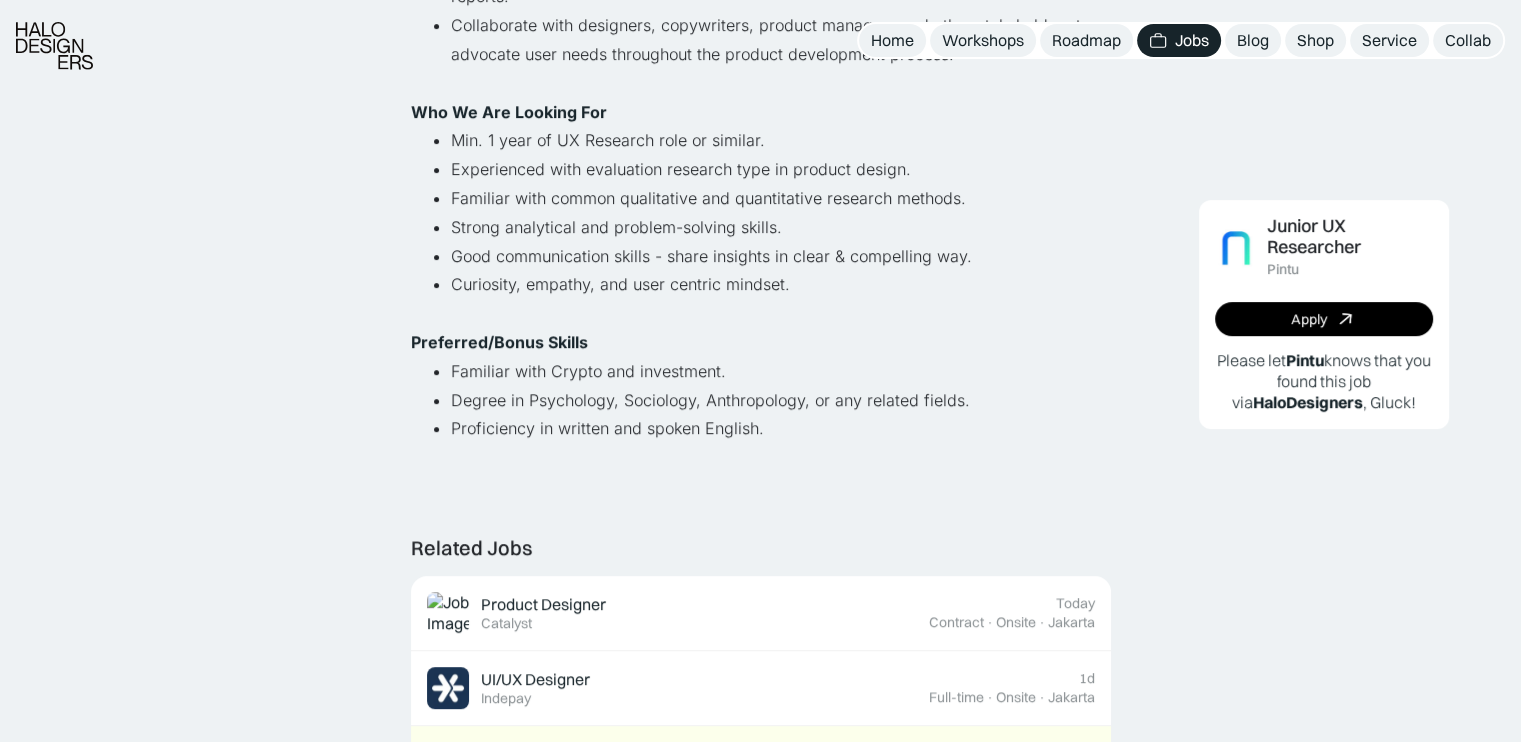 click on "Good communication skills - share insights in clear & compelling way." at bounding box center [781, 256] 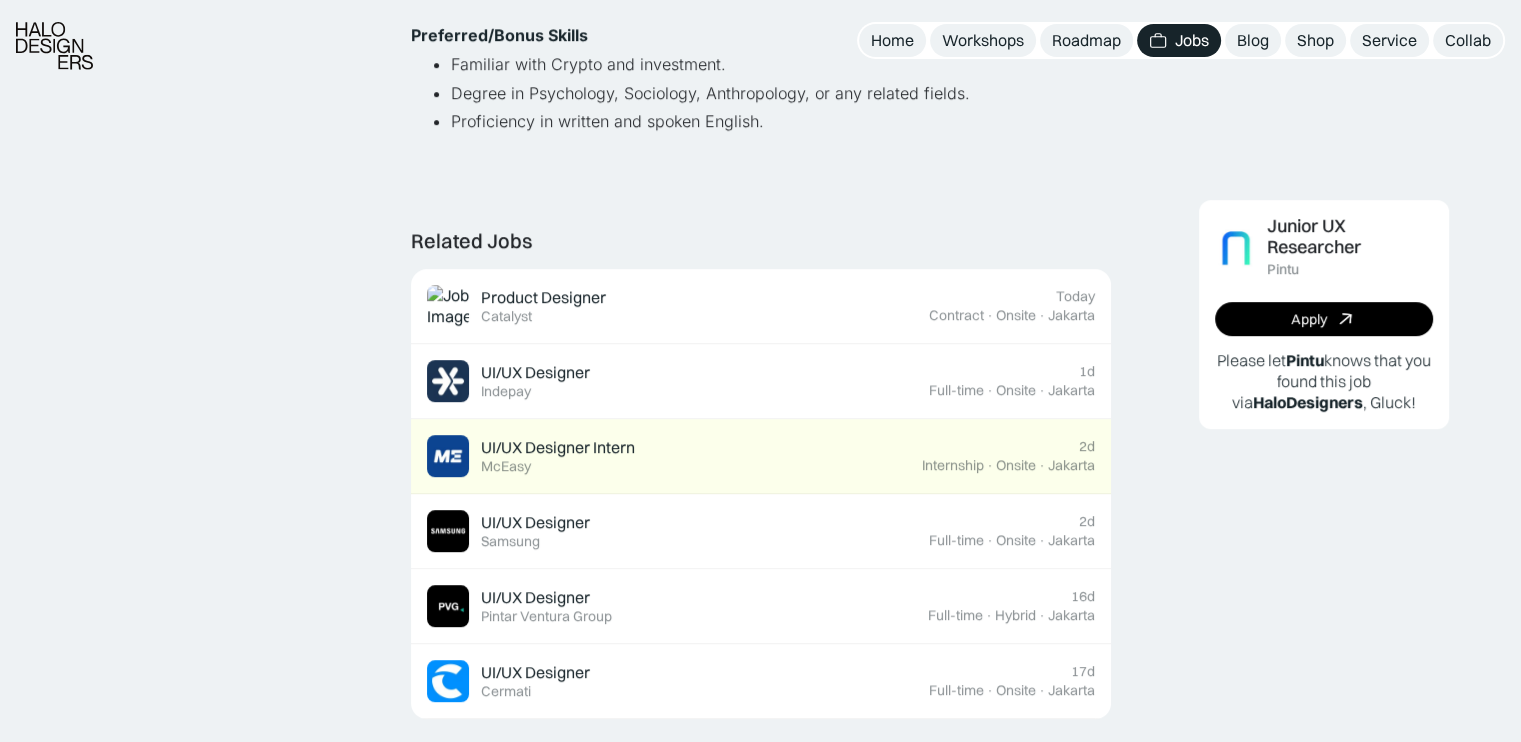 scroll, scrollTop: 1100, scrollLeft: 0, axis: vertical 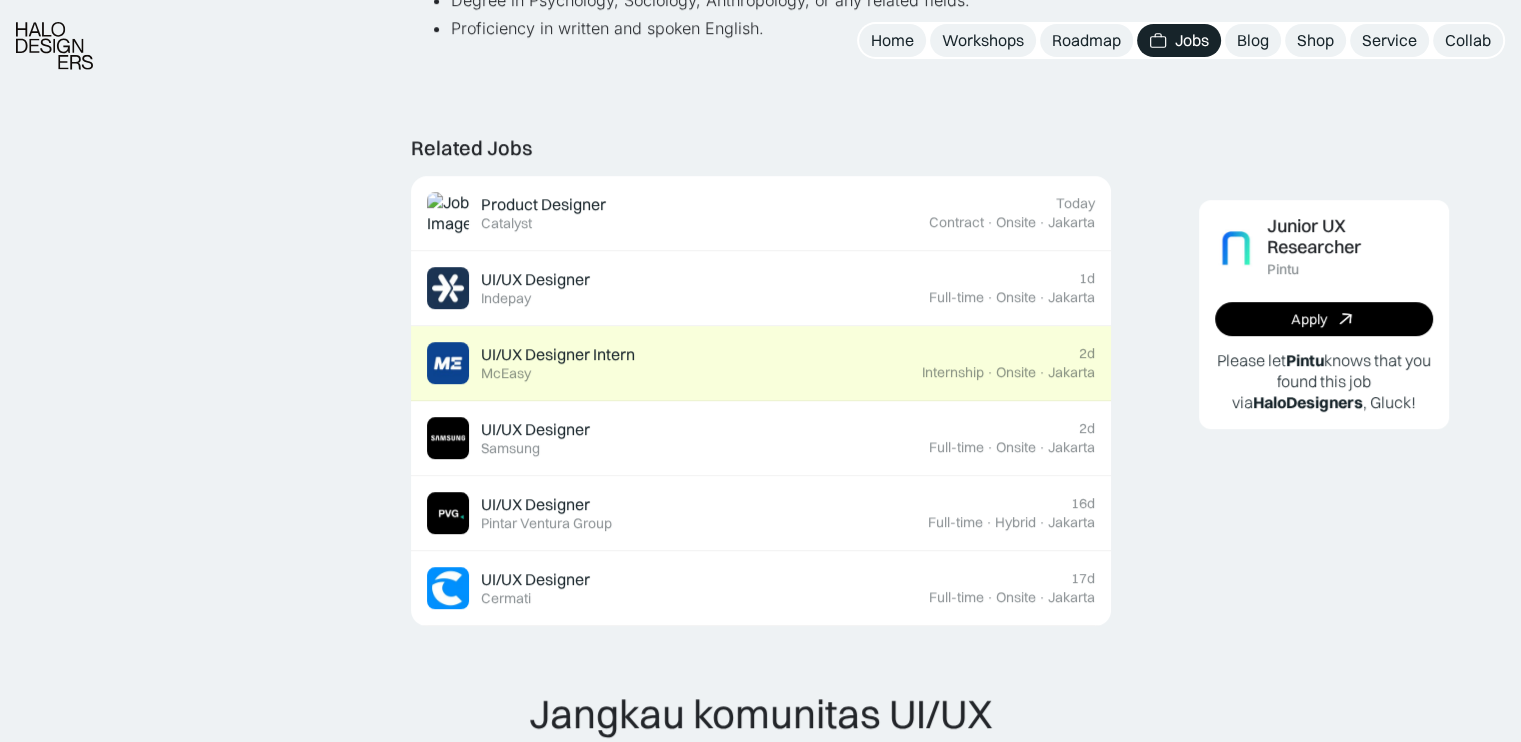 click on "UI/UX Designer Intern Featured McEasy" at bounding box center (674, 363) 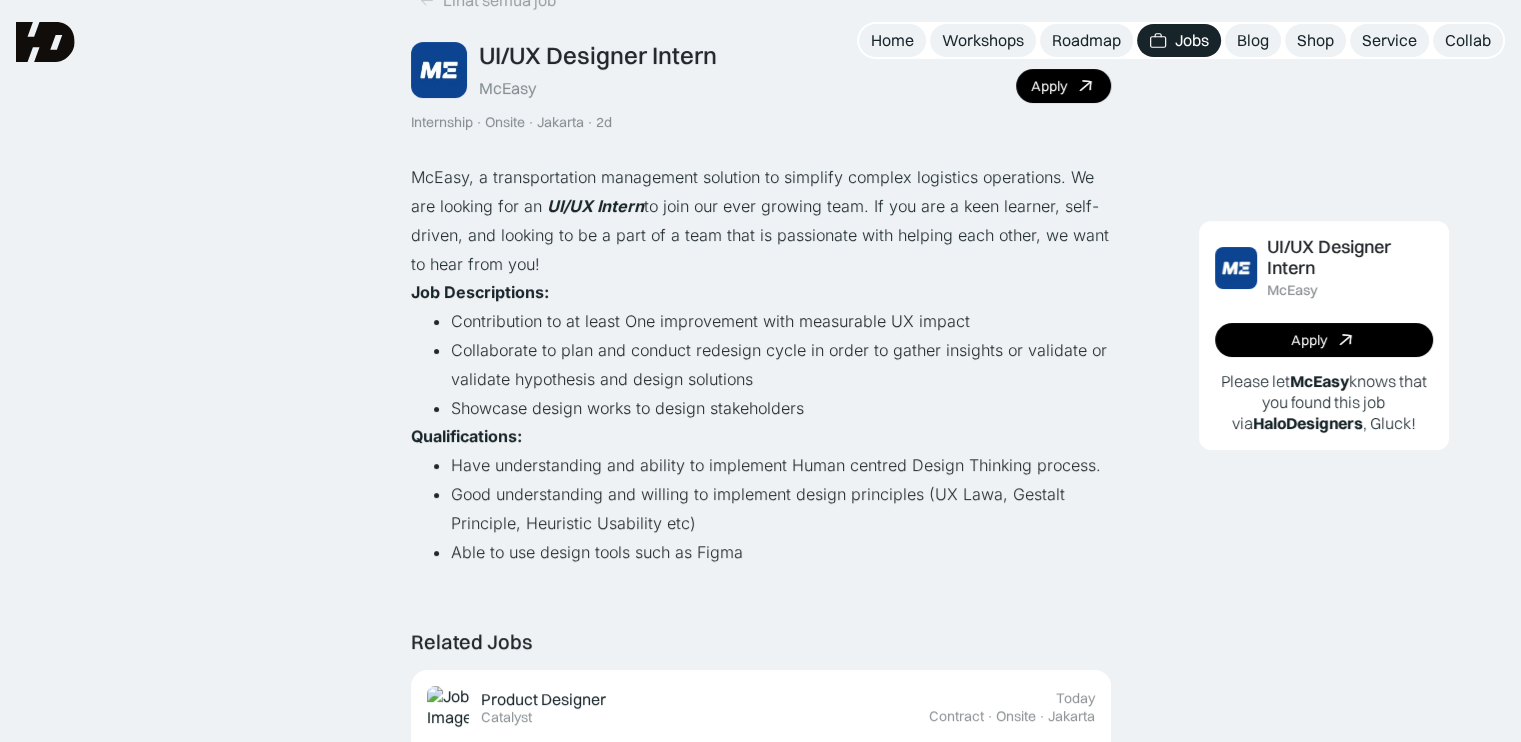 scroll, scrollTop: 0, scrollLeft: 0, axis: both 